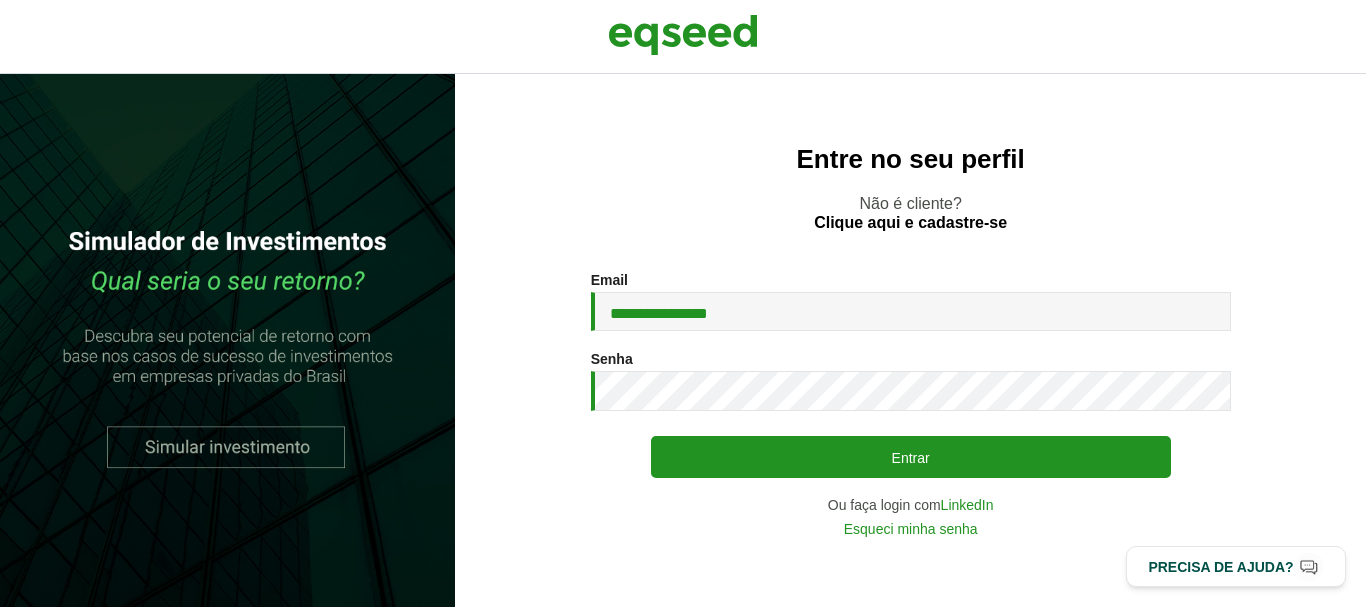 scroll, scrollTop: 0, scrollLeft: 0, axis: both 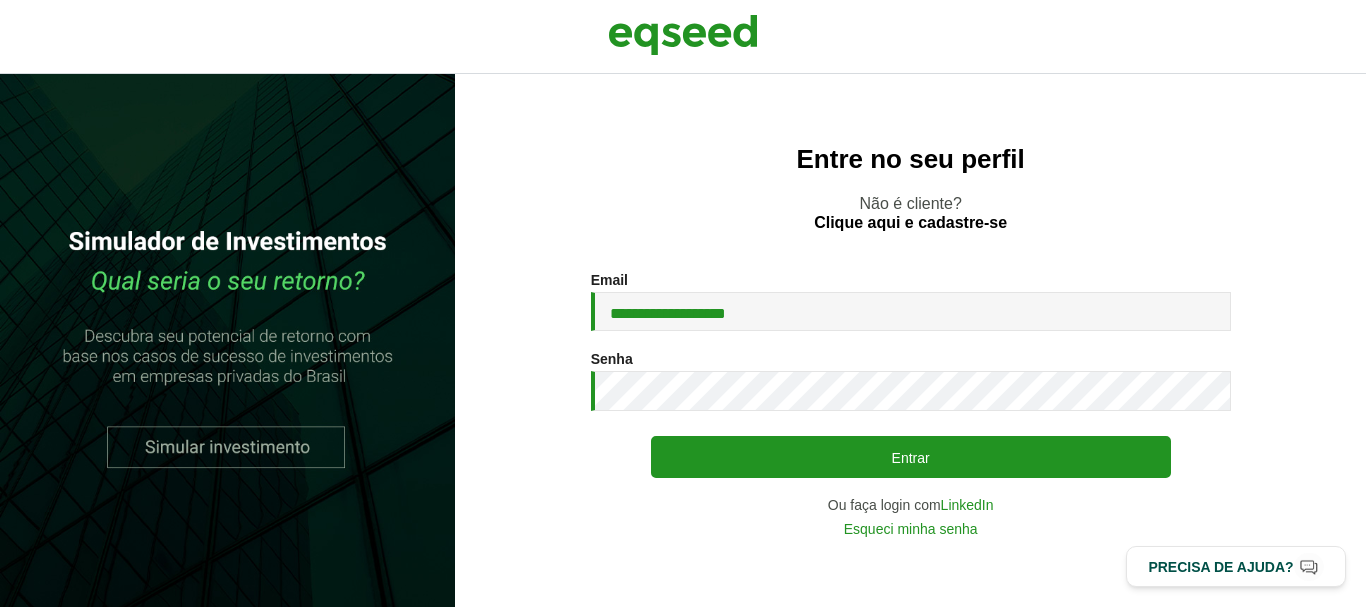 type on "**********" 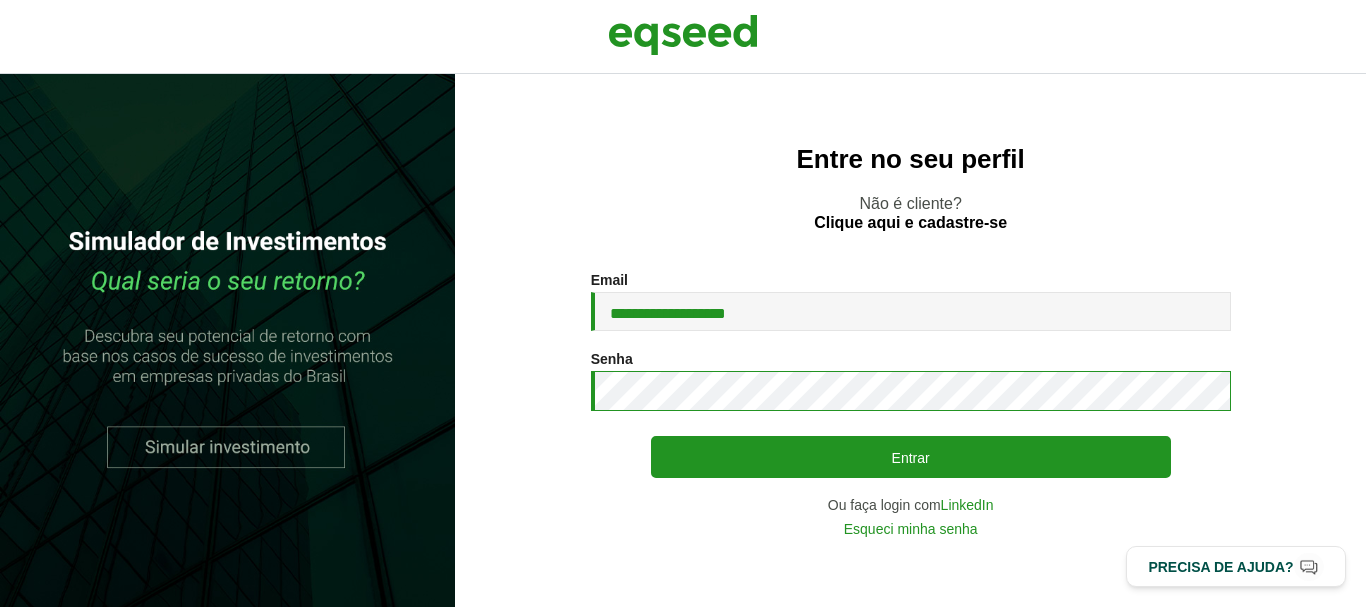 click on "Entrar" at bounding box center [911, 457] 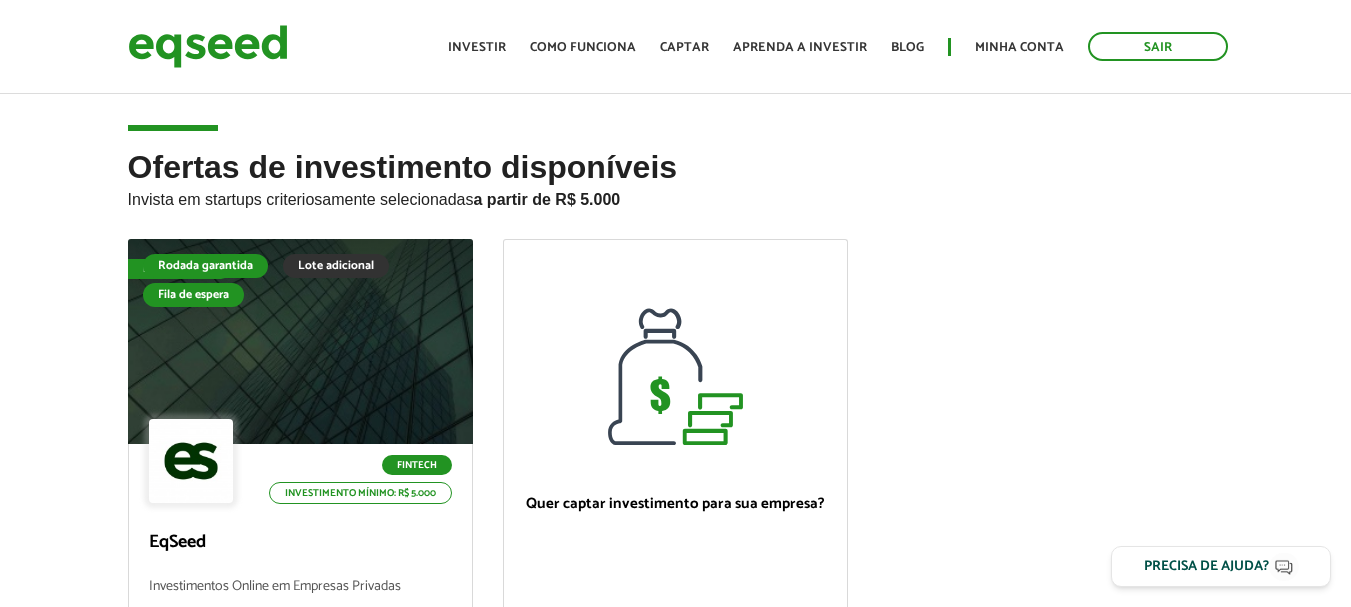 scroll, scrollTop: 0, scrollLeft: 0, axis: both 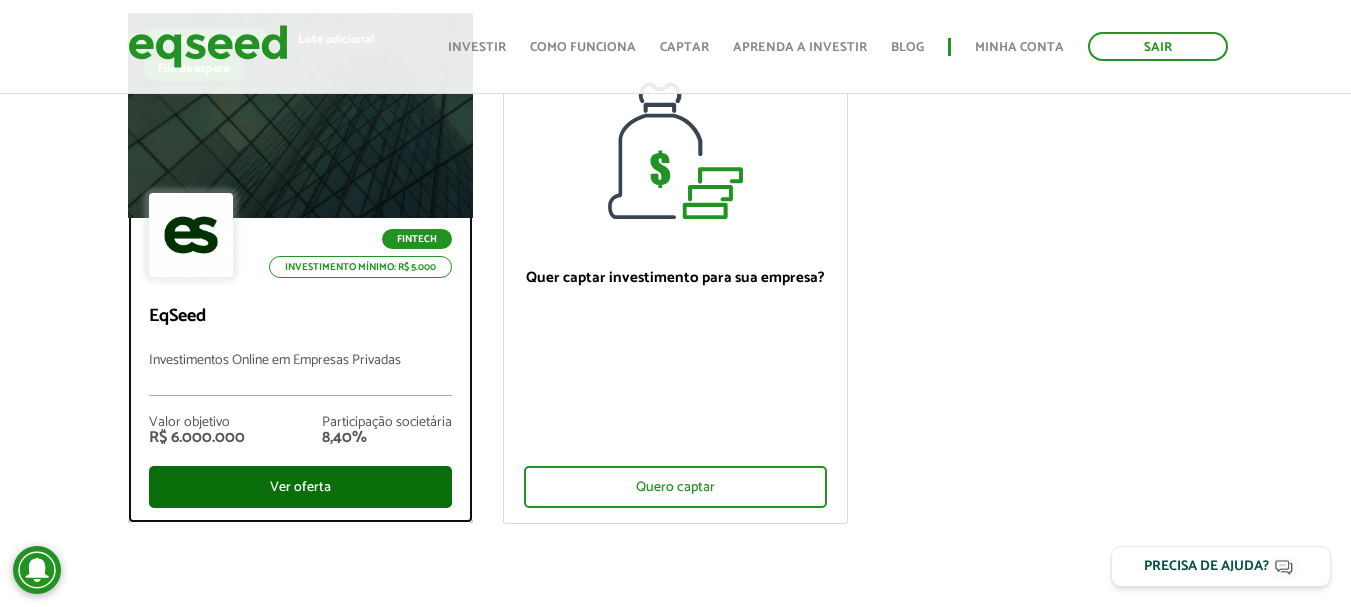 click on "Ver oferta" at bounding box center [300, 487] 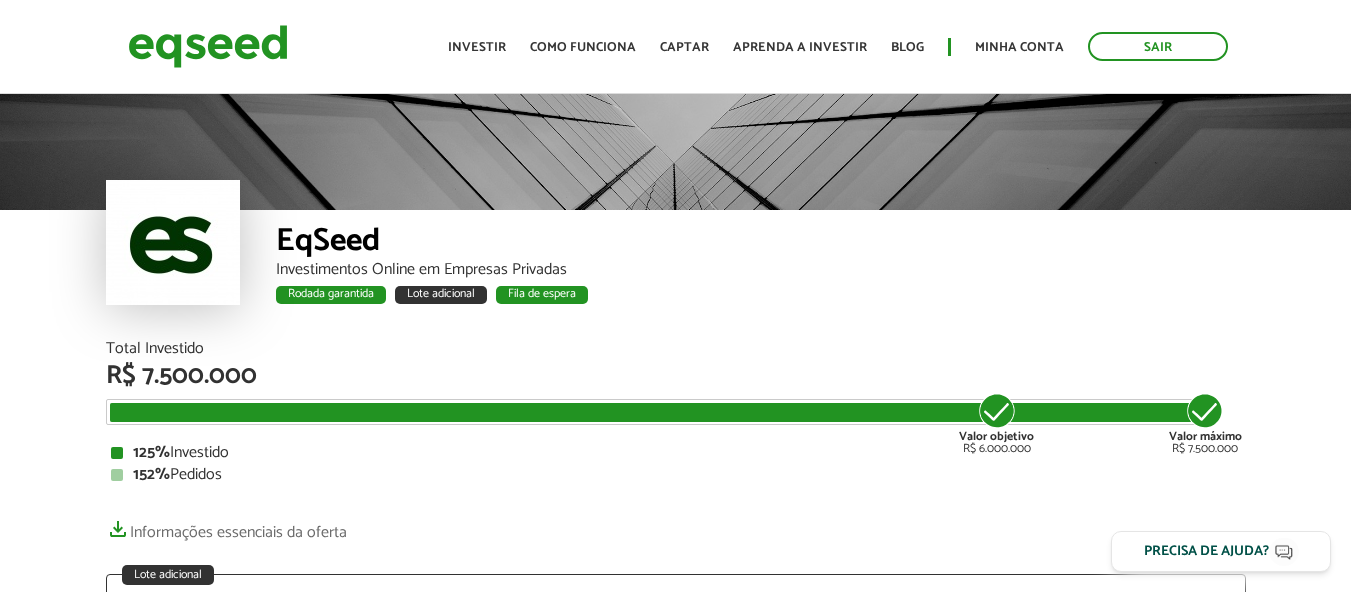 scroll, scrollTop: 0, scrollLeft: 0, axis: both 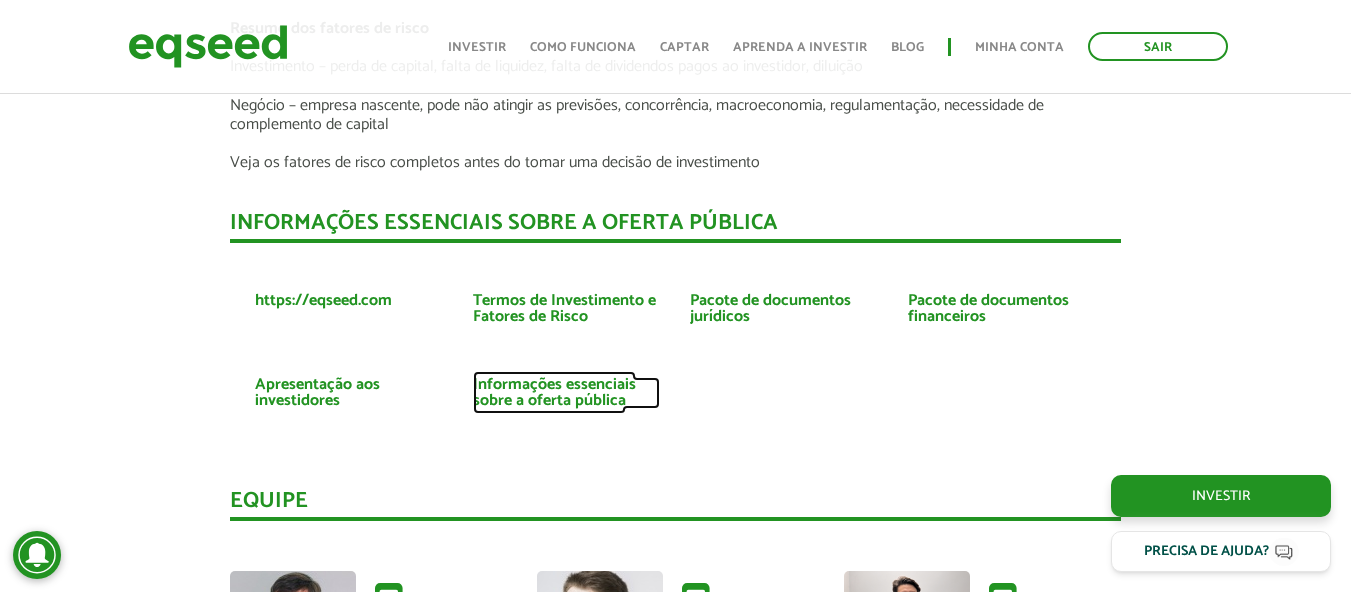 click on "Informações essenciais sobre a oferta pública" at bounding box center (567, 393) 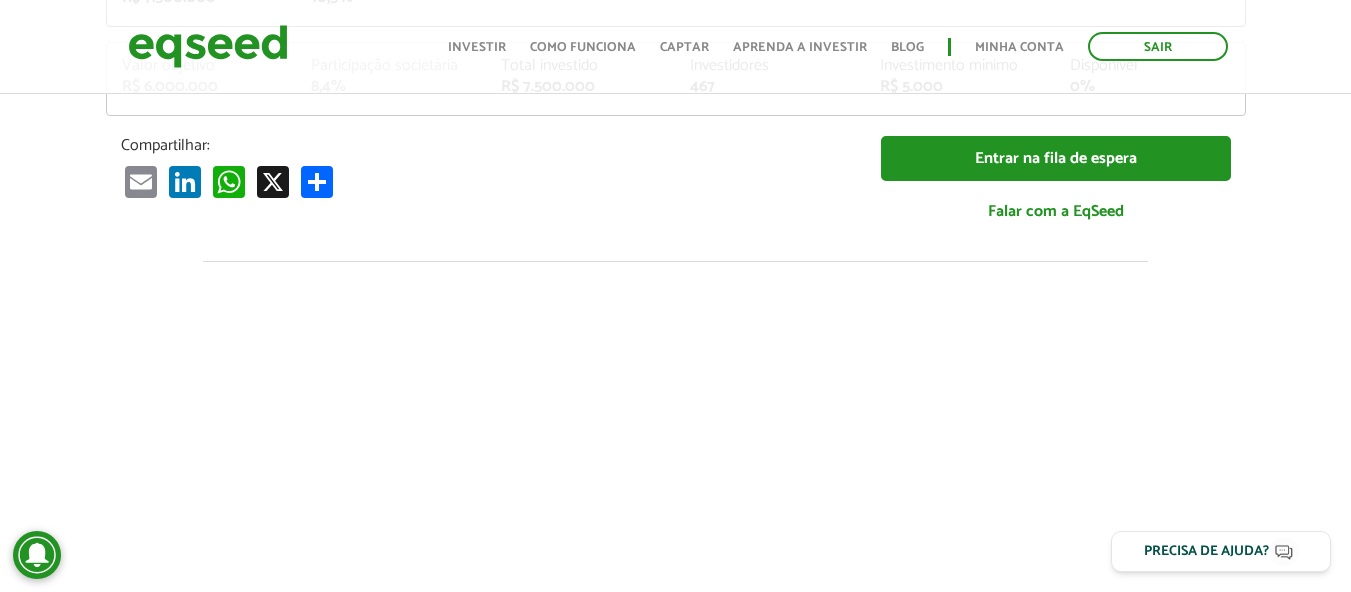 scroll, scrollTop: 190, scrollLeft: 0, axis: vertical 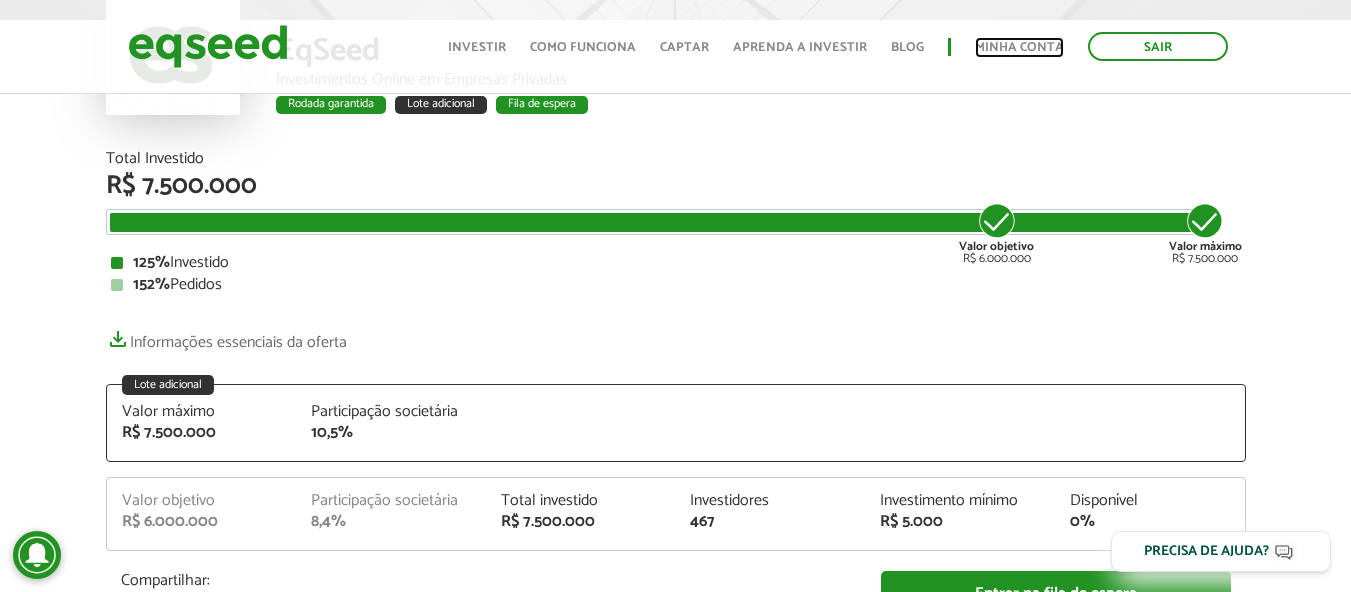 click on "Minha conta" at bounding box center (1019, 47) 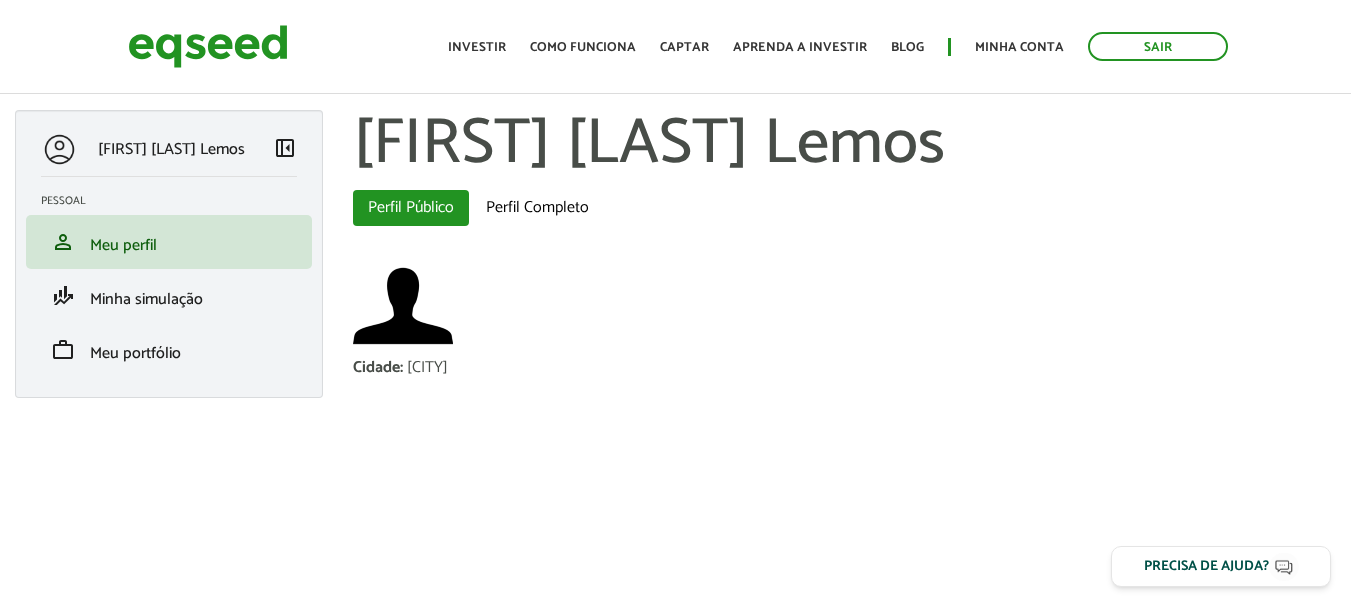 scroll, scrollTop: 0, scrollLeft: 0, axis: both 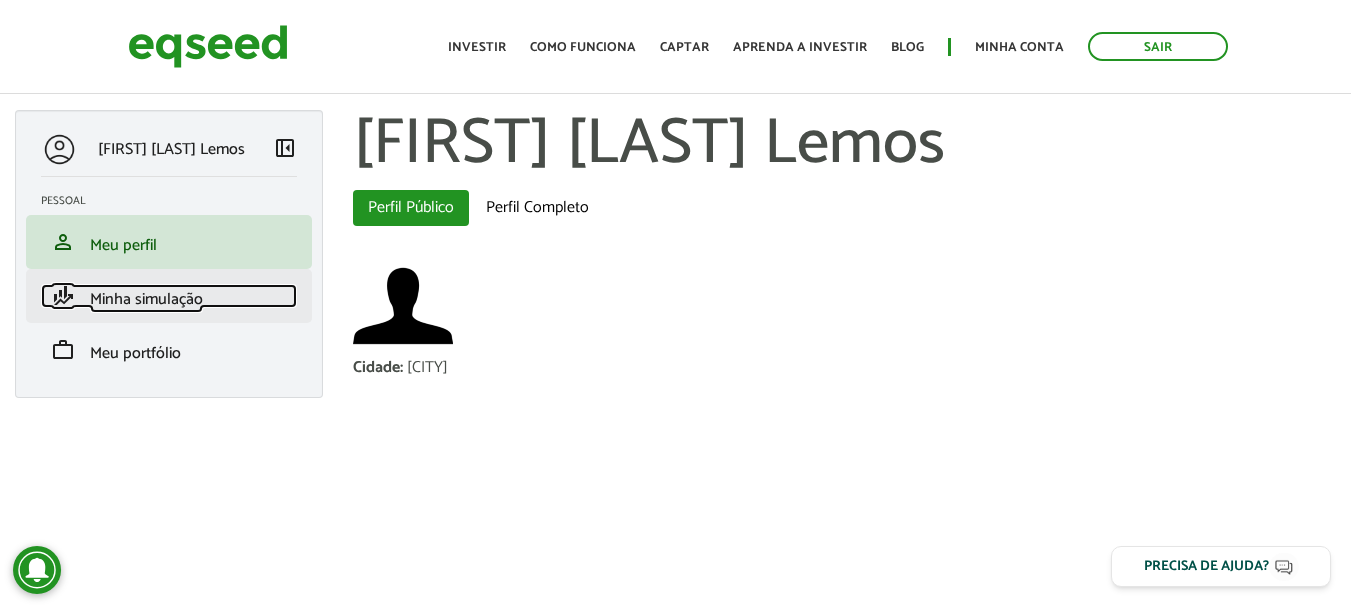 click on "Minha simulação" at bounding box center [146, 299] 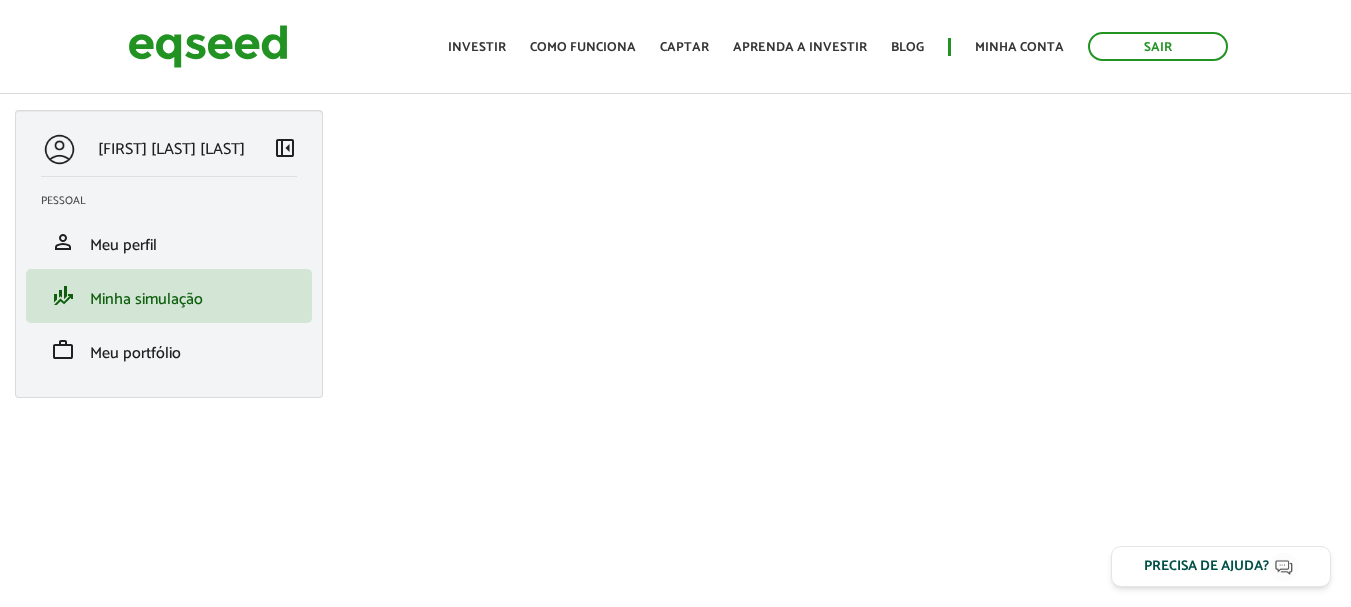 scroll, scrollTop: 0, scrollLeft: 0, axis: both 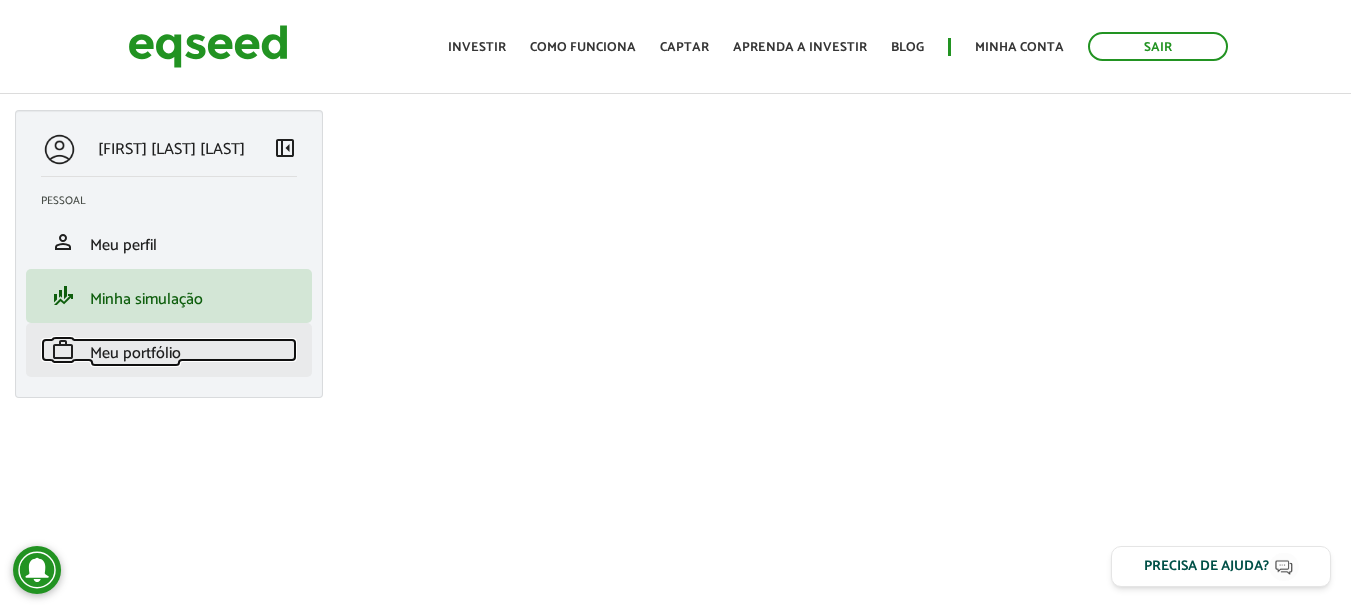 click on "Meu portfólio" at bounding box center (135, 353) 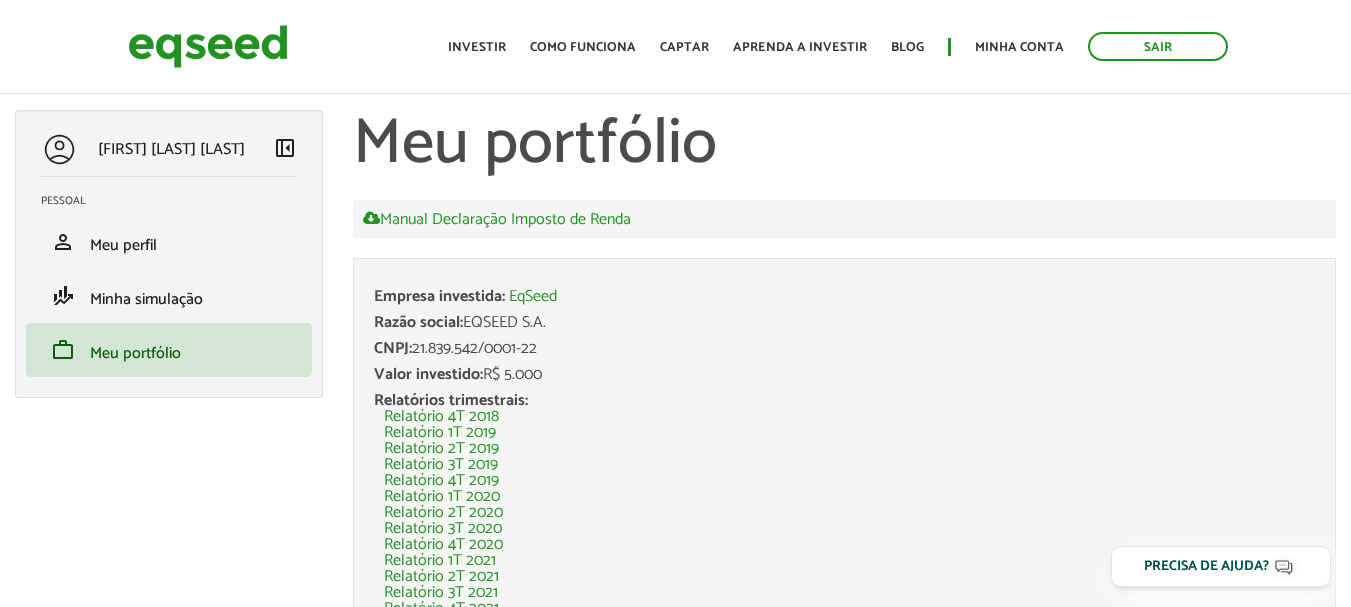 scroll, scrollTop: 0, scrollLeft: 0, axis: both 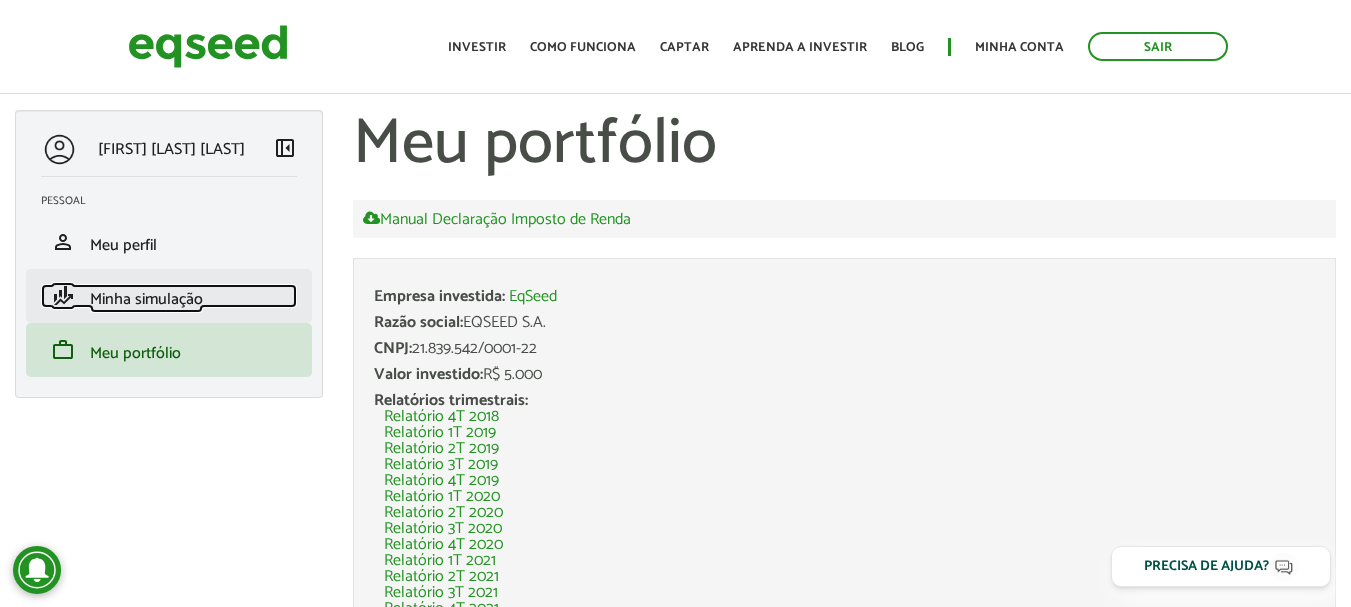 click on "Minha simulação" at bounding box center (146, 299) 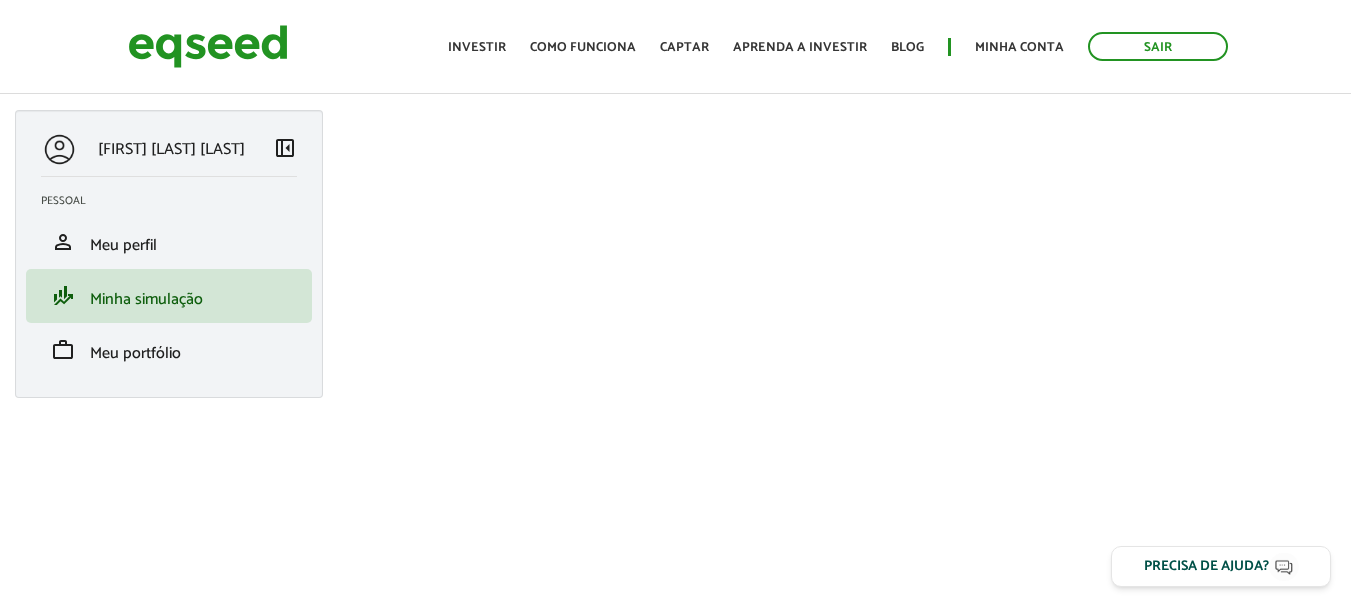 scroll, scrollTop: 0, scrollLeft: 0, axis: both 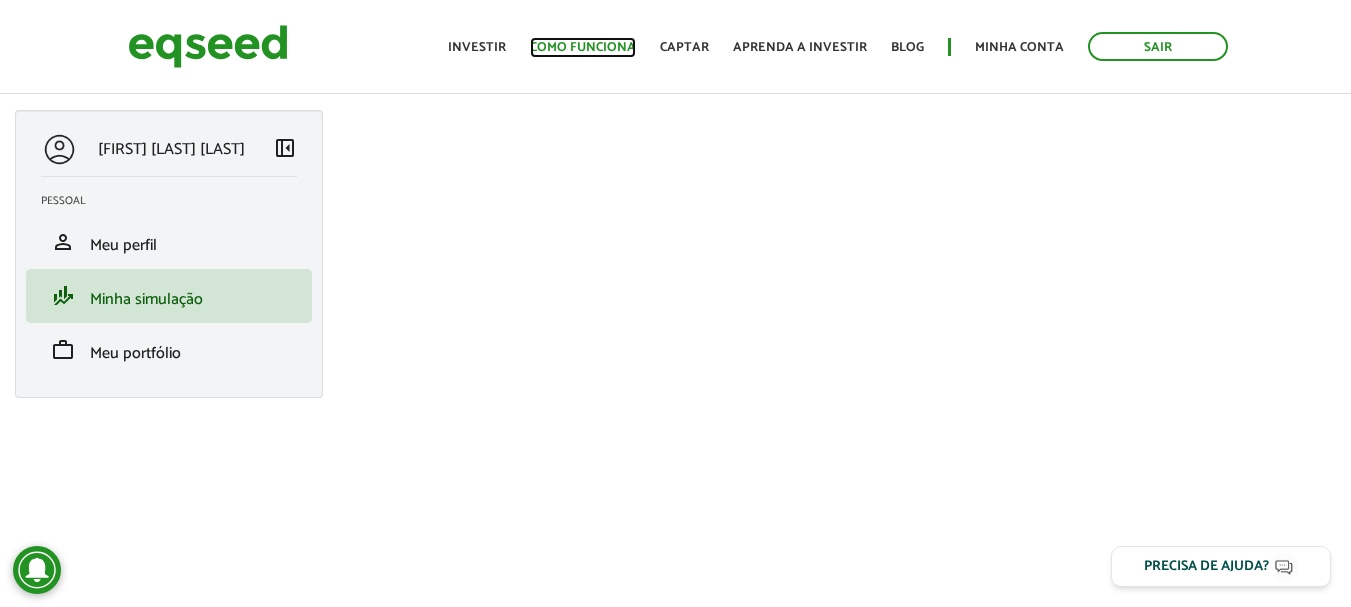 click on "Como funciona" at bounding box center [583, 47] 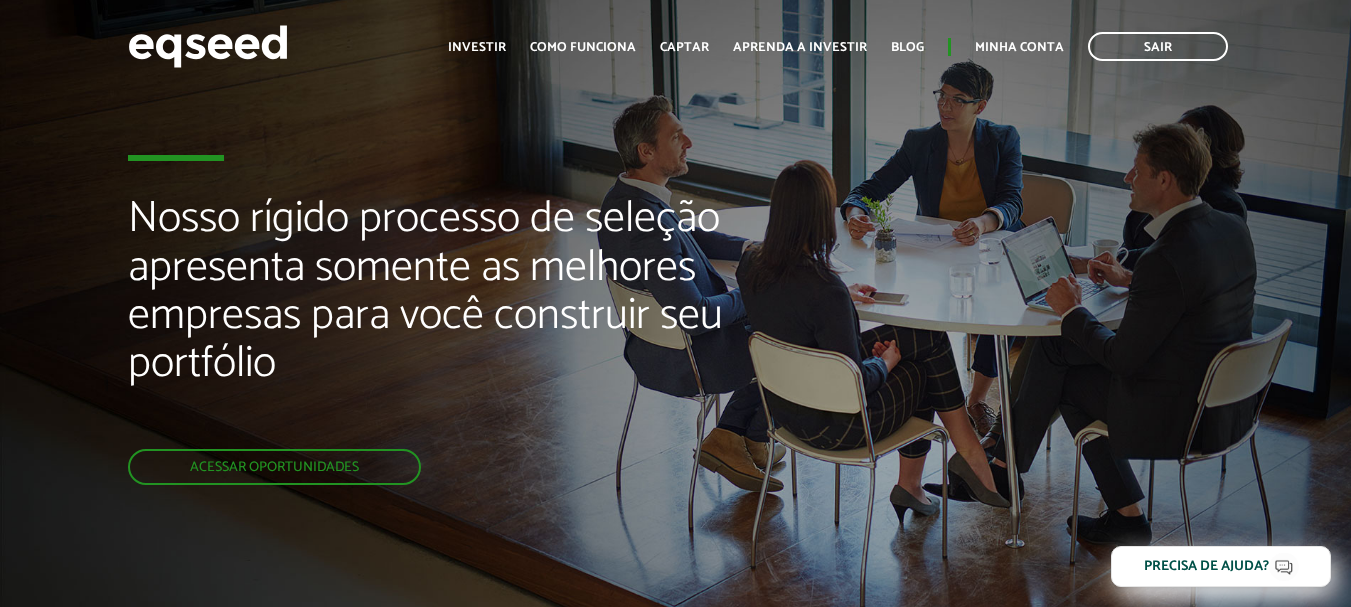 scroll, scrollTop: 0, scrollLeft: 0, axis: both 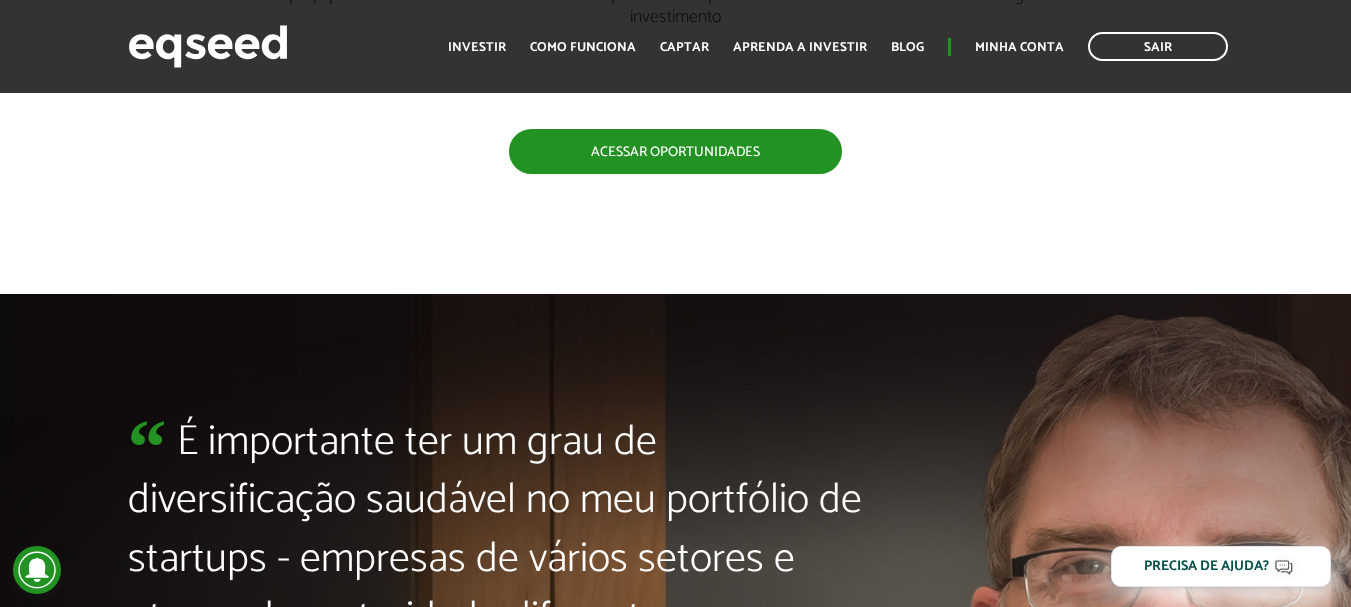 click on "Acessar oportunidades" at bounding box center [675, 151] 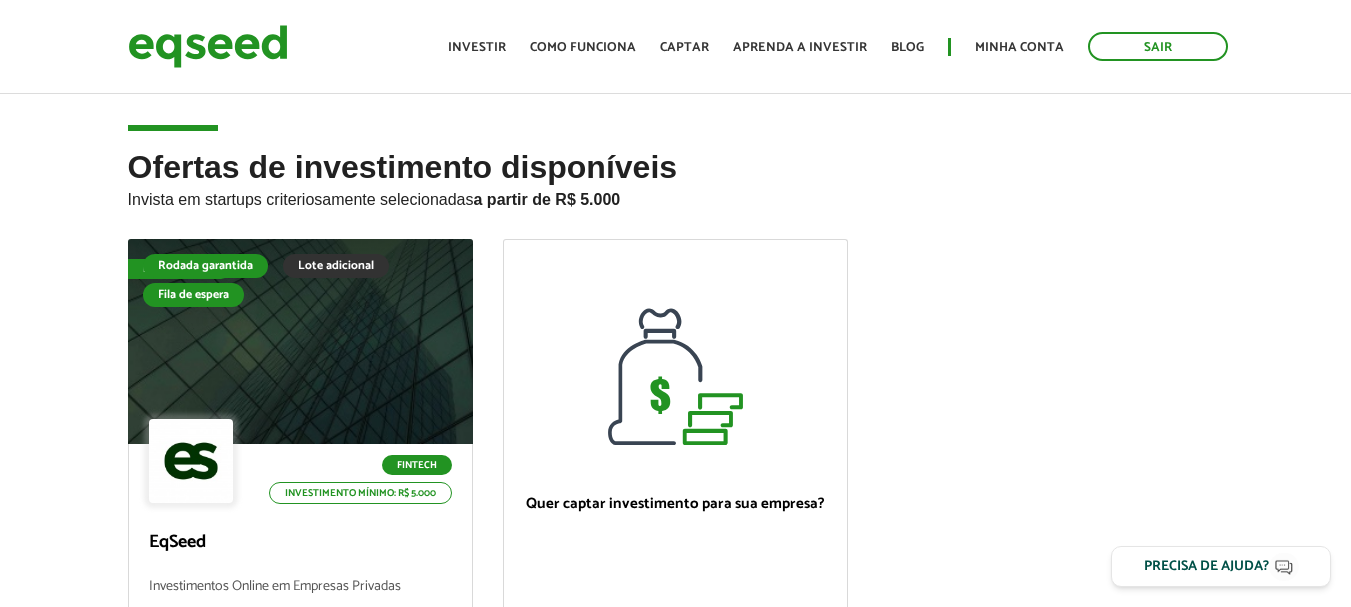 scroll, scrollTop: 0, scrollLeft: 0, axis: both 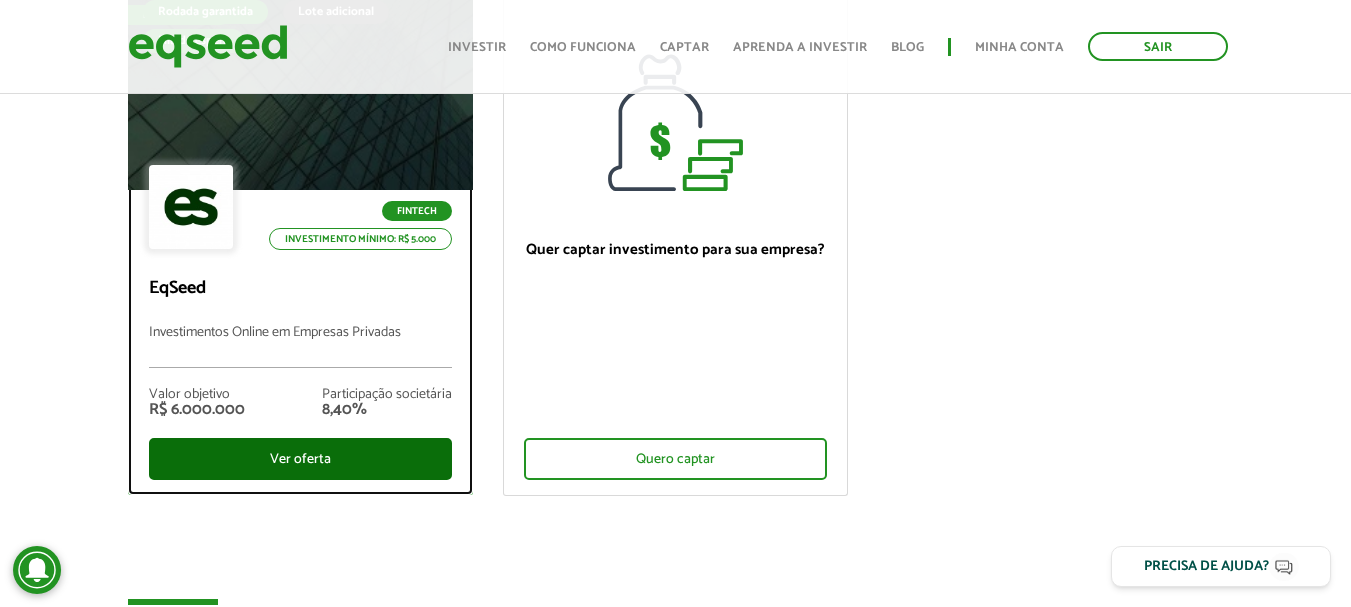 click on "Ver oferta" at bounding box center (300, 459) 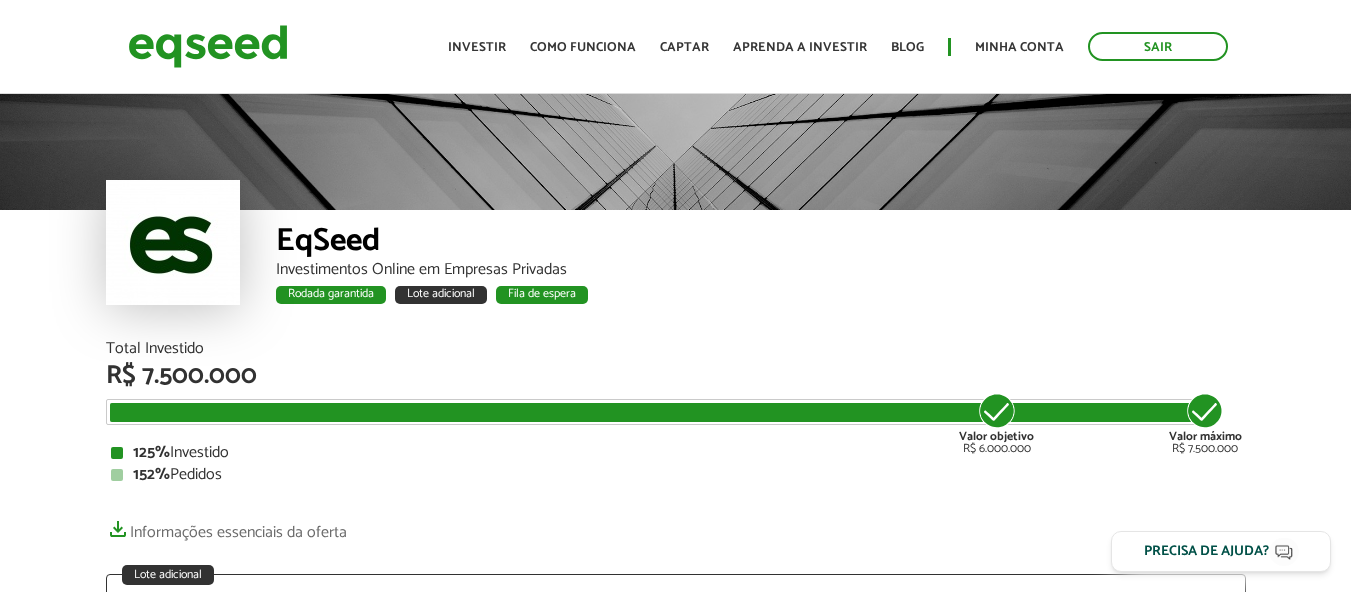 scroll, scrollTop: 0, scrollLeft: 0, axis: both 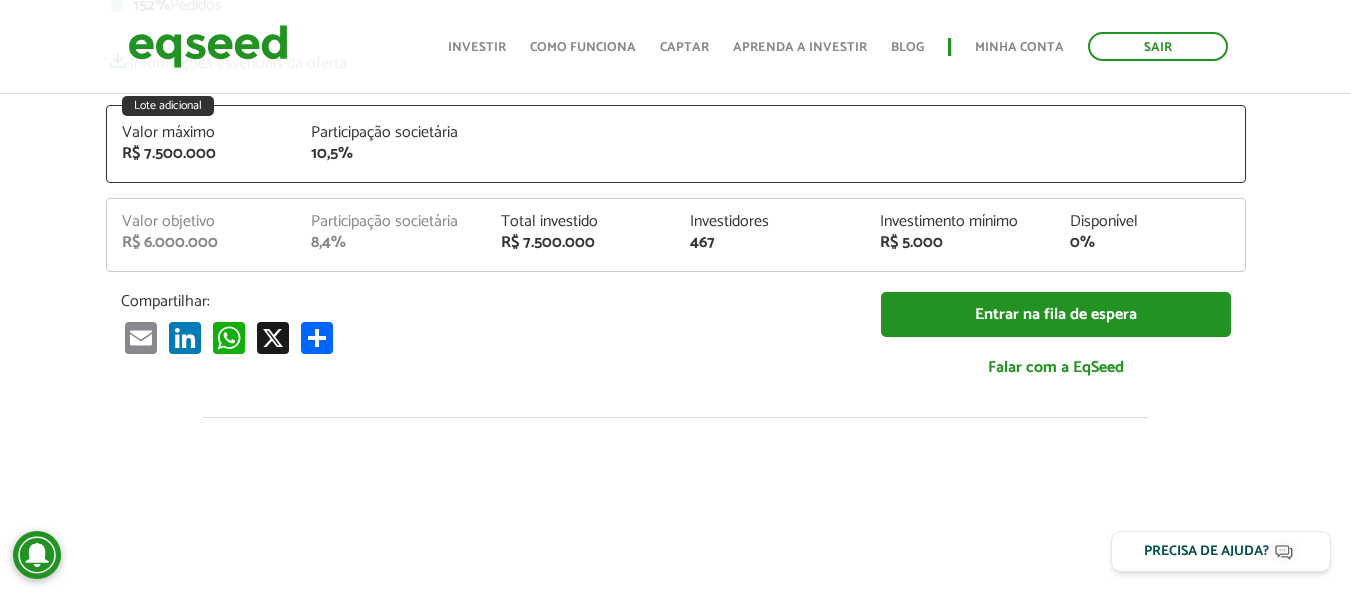 drag, startPoint x: 1361, startPoint y: 43, endPoint x: 1313, endPoint y: 74, distance: 57.14018 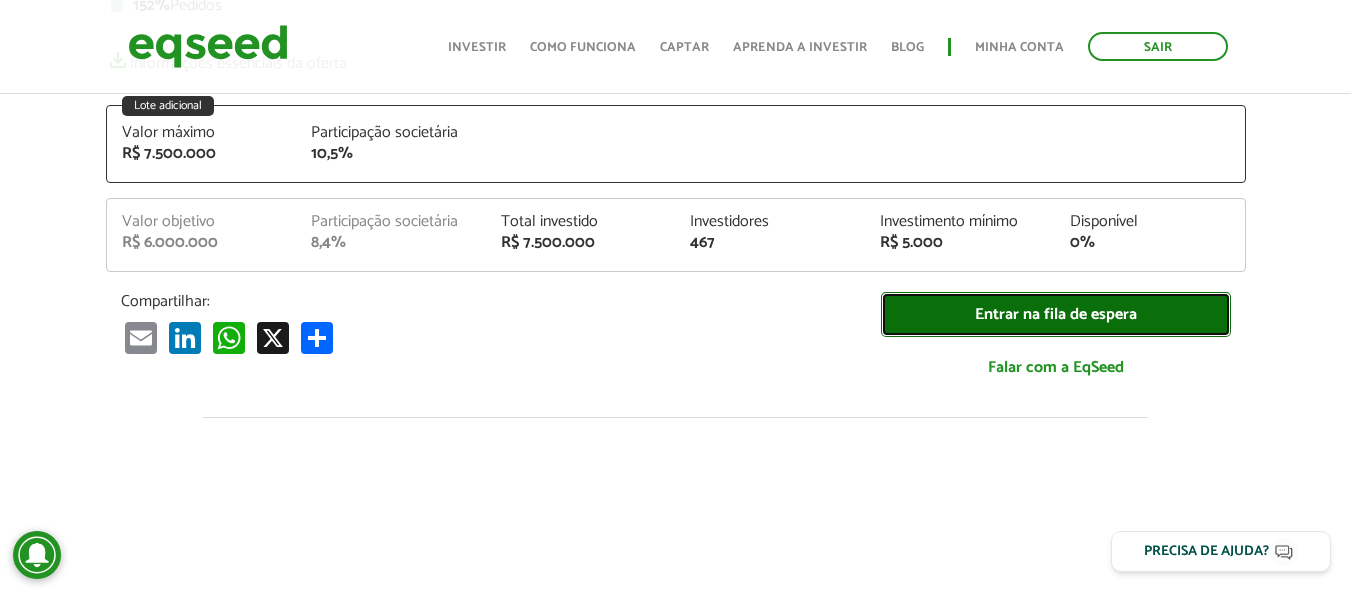 click on "Entrar na fila de espera" at bounding box center [1056, 314] 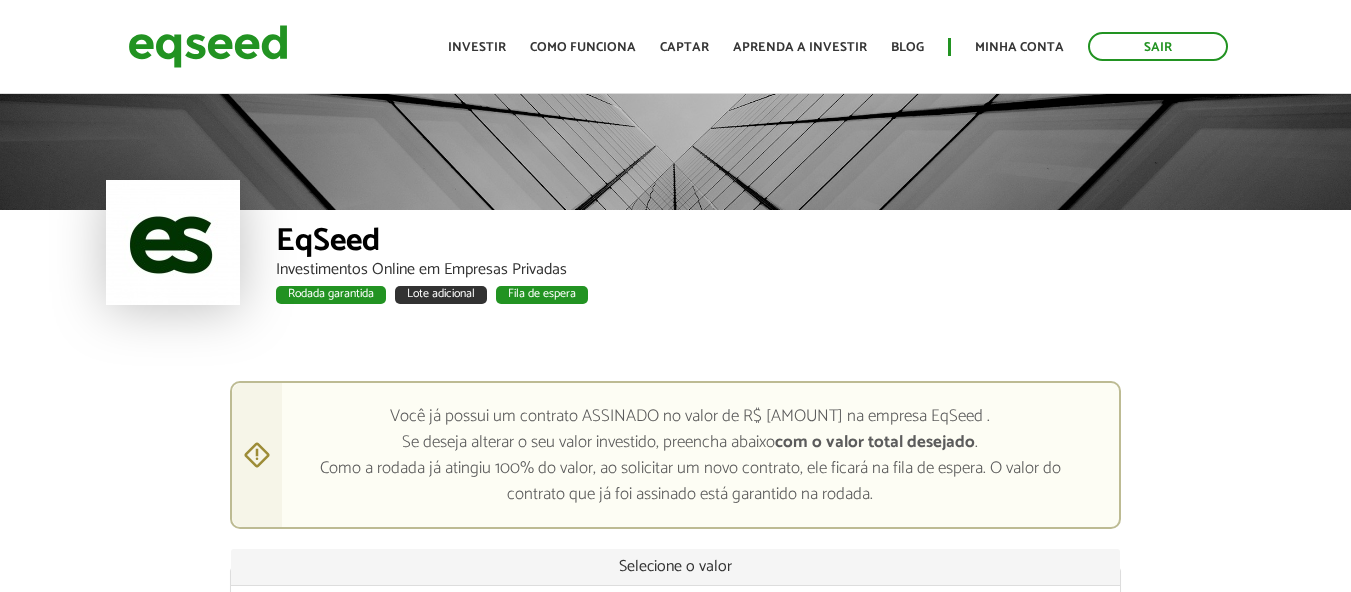 scroll, scrollTop: 0, scrollLeft: 0, axis: both 